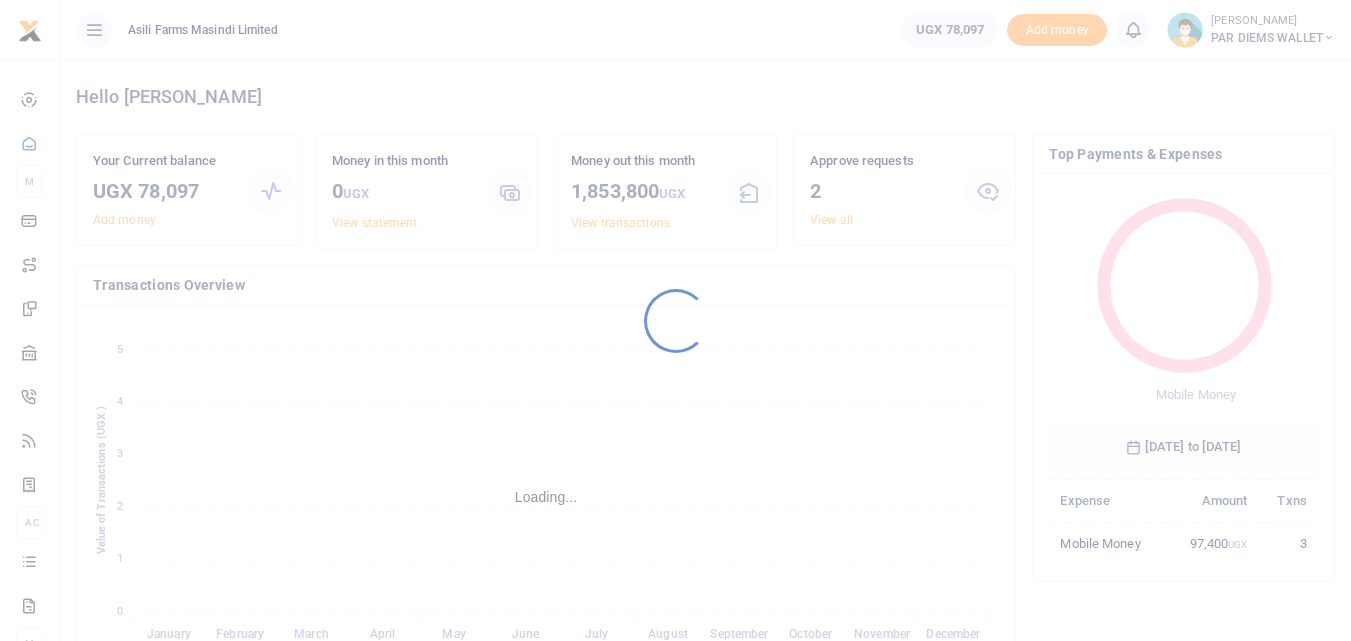 scroll, scrollTop: 0, scrollLeft: 0, axis: both 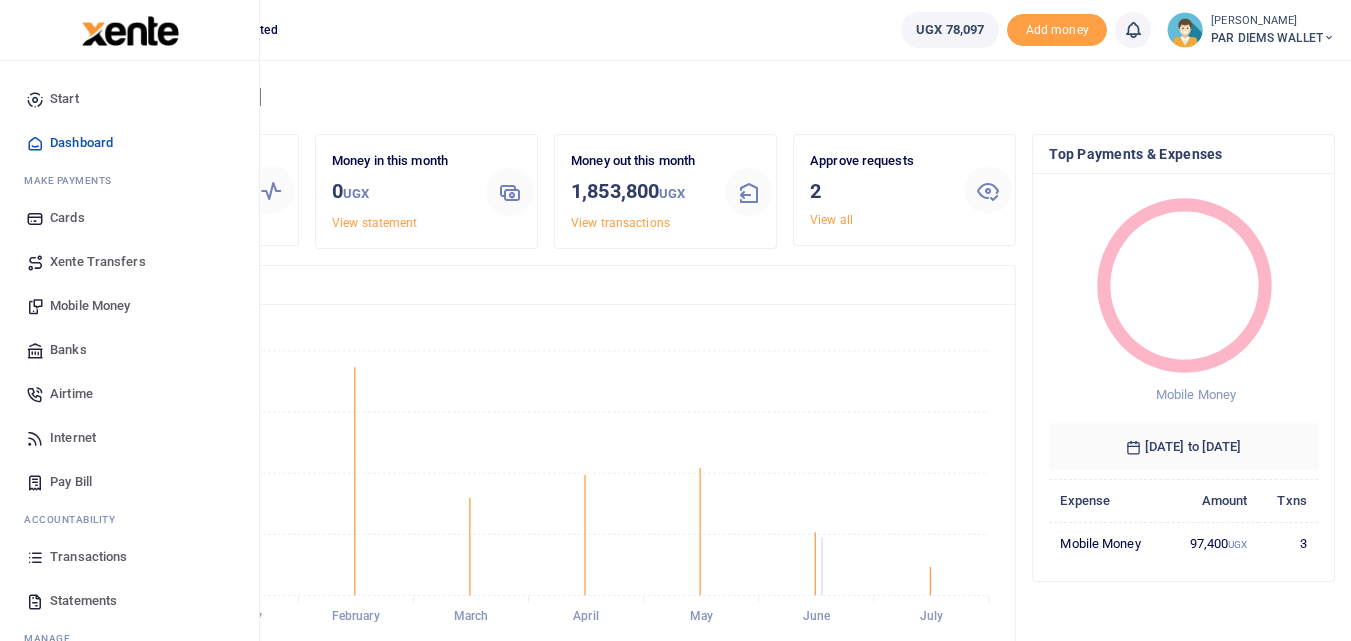 click at bounding box center (35, 557) 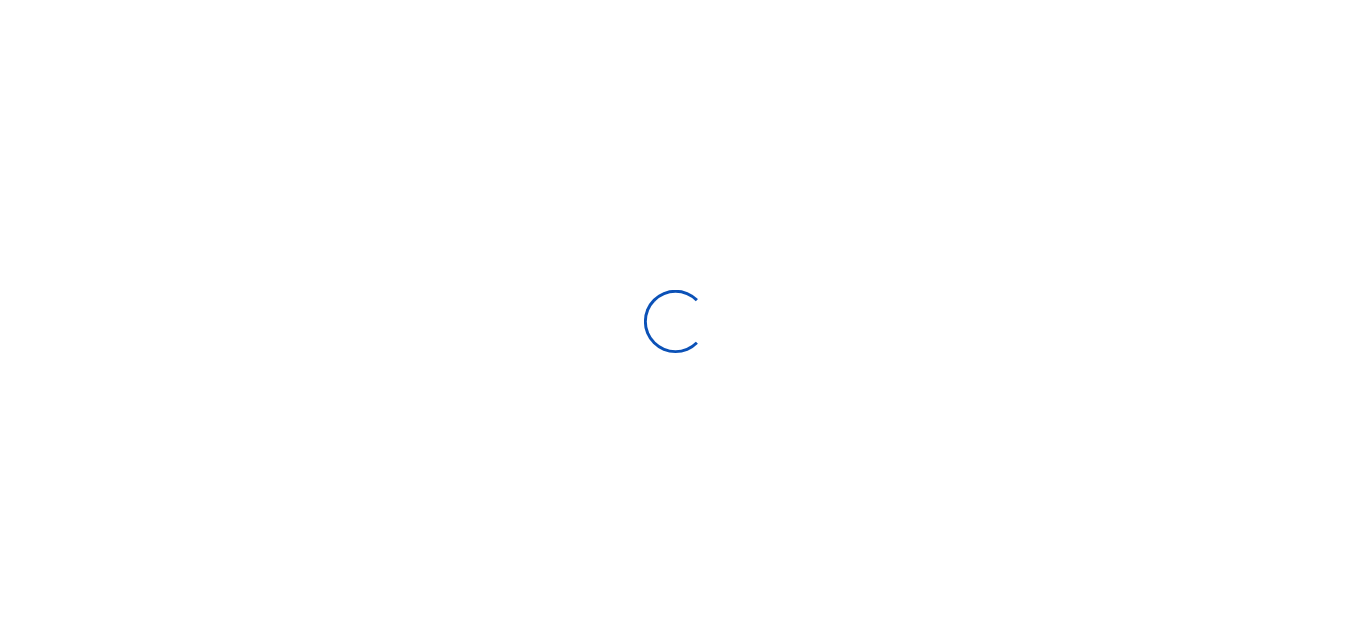 scroll, scrollTop: 0, scrollLeft: 0, axis: both 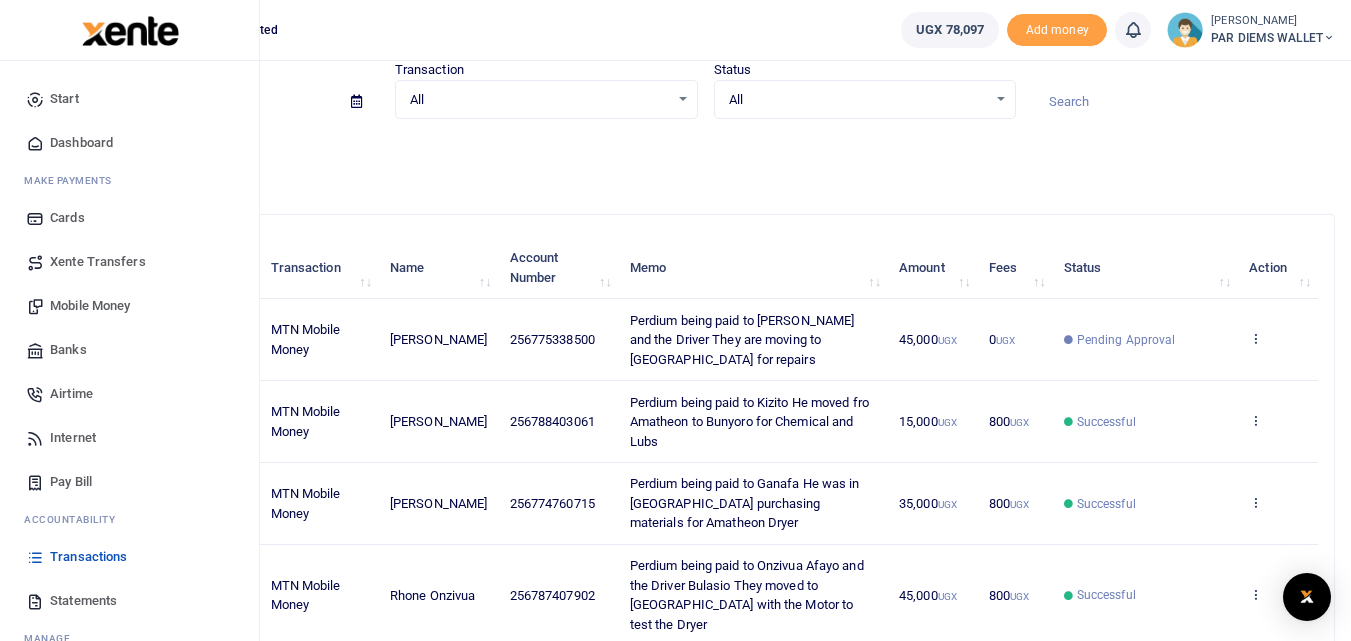 click on "Mobile Money" at bounding box center (90, 306) 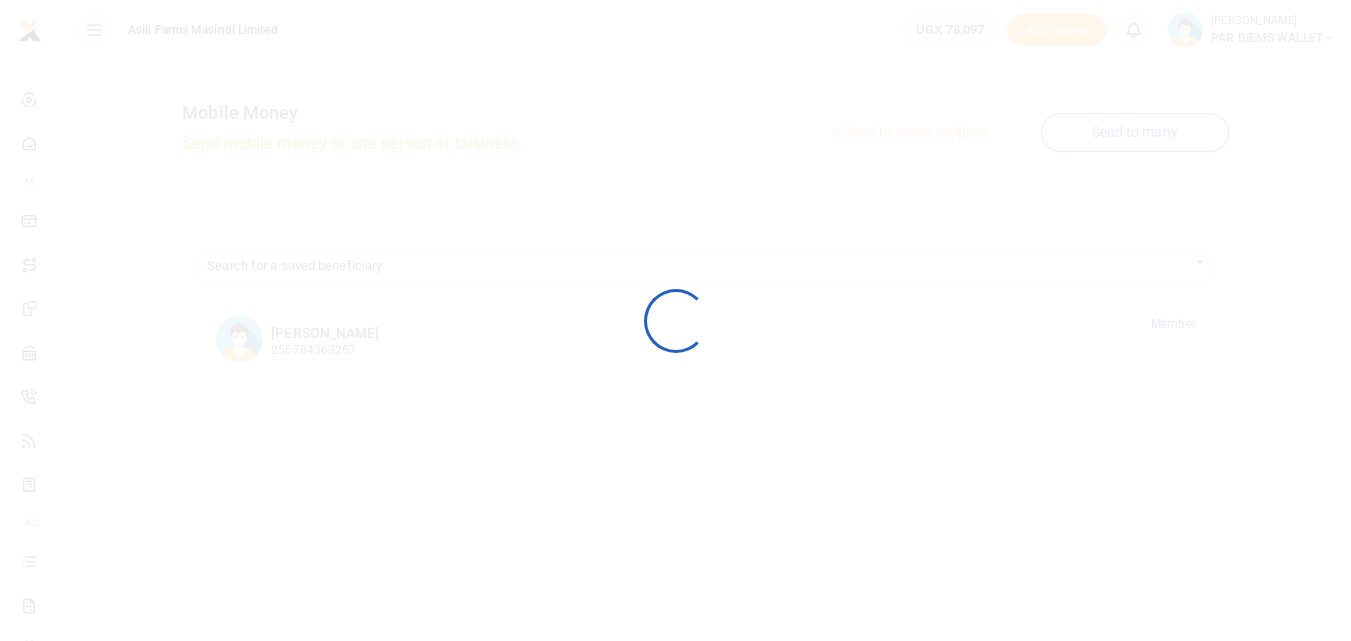 scroll, scrollTop: 0, scrollLeft: 0, axis: both 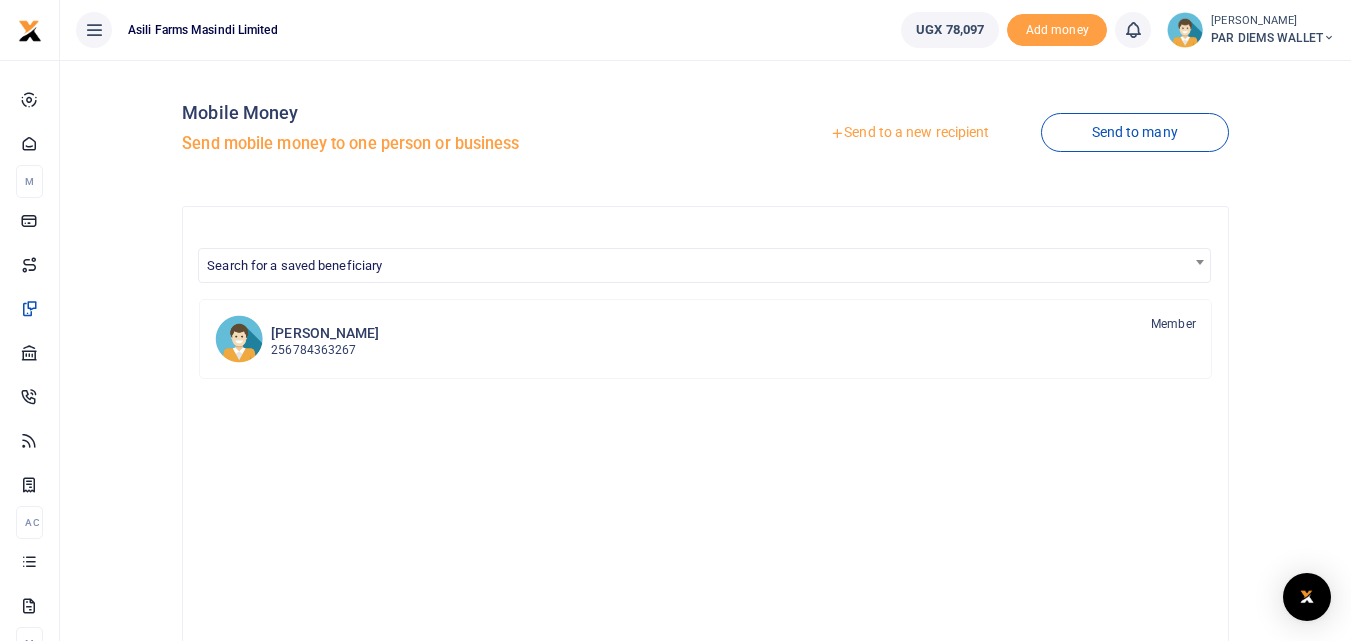 click on "Send to a new recipient" at bounding box center (909, 133) 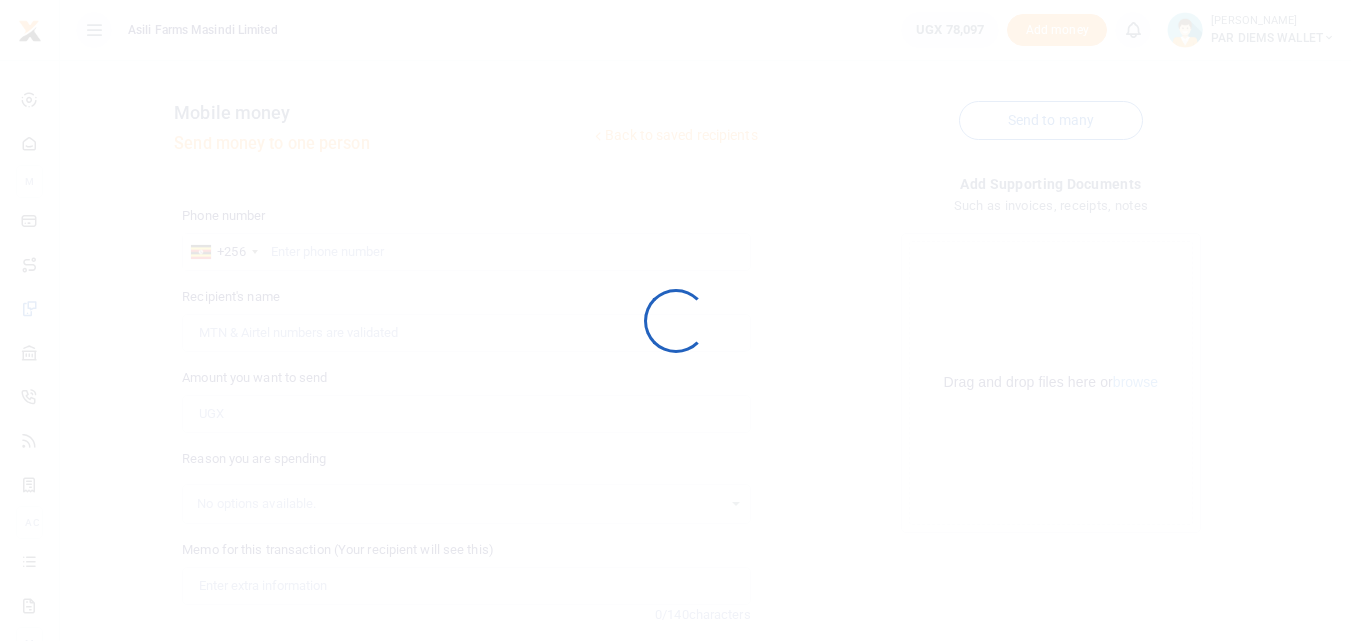 scroll, scrollTop: 0, scrollLeft: 0, axis: both 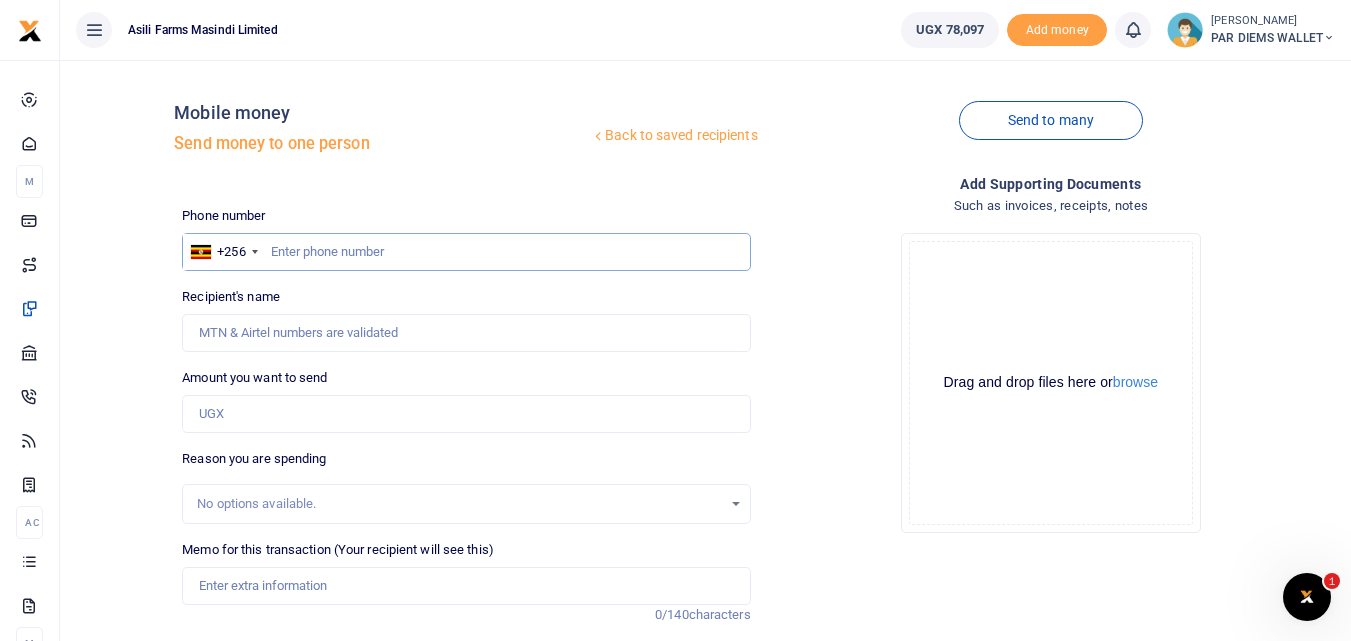 click at bounding box center (466, 252) 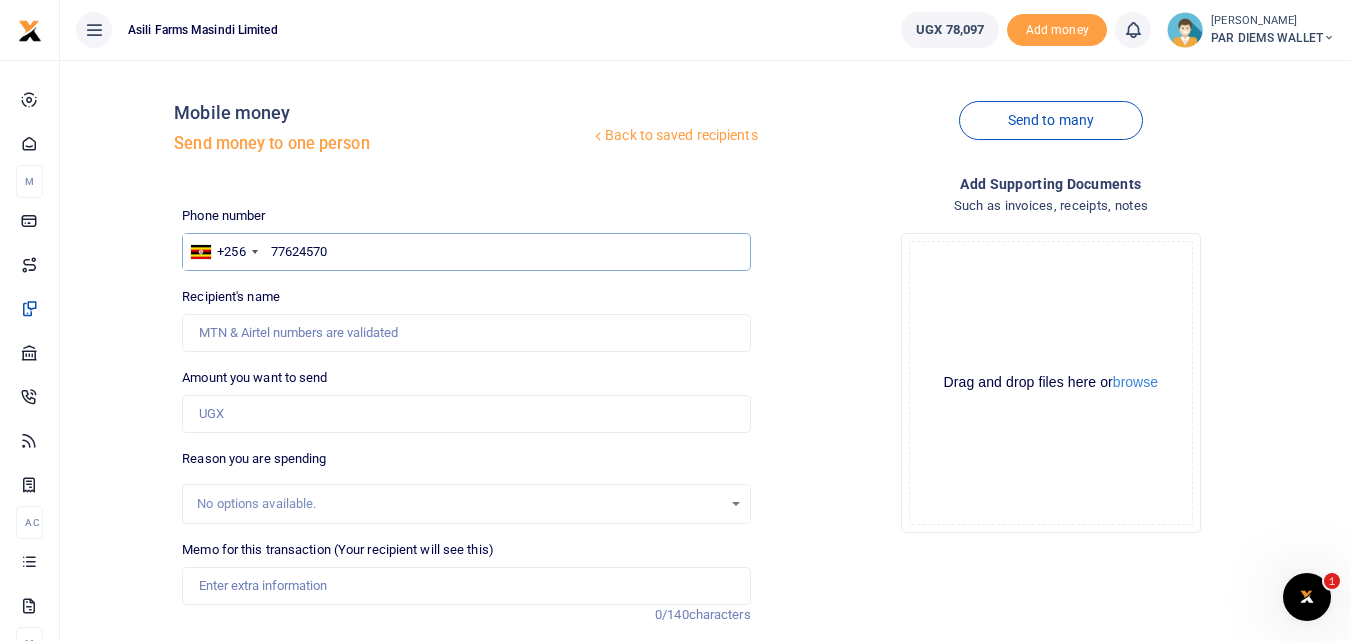 type on "776245704" 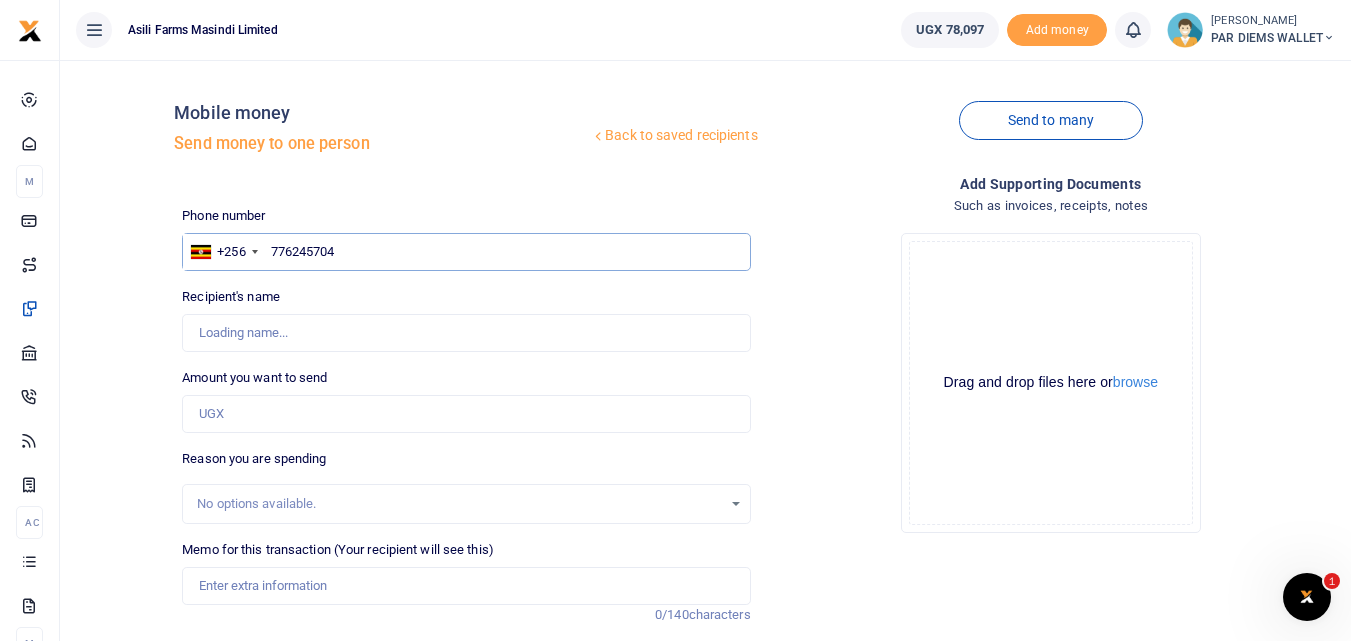 type on "Robert Mwakibwa" 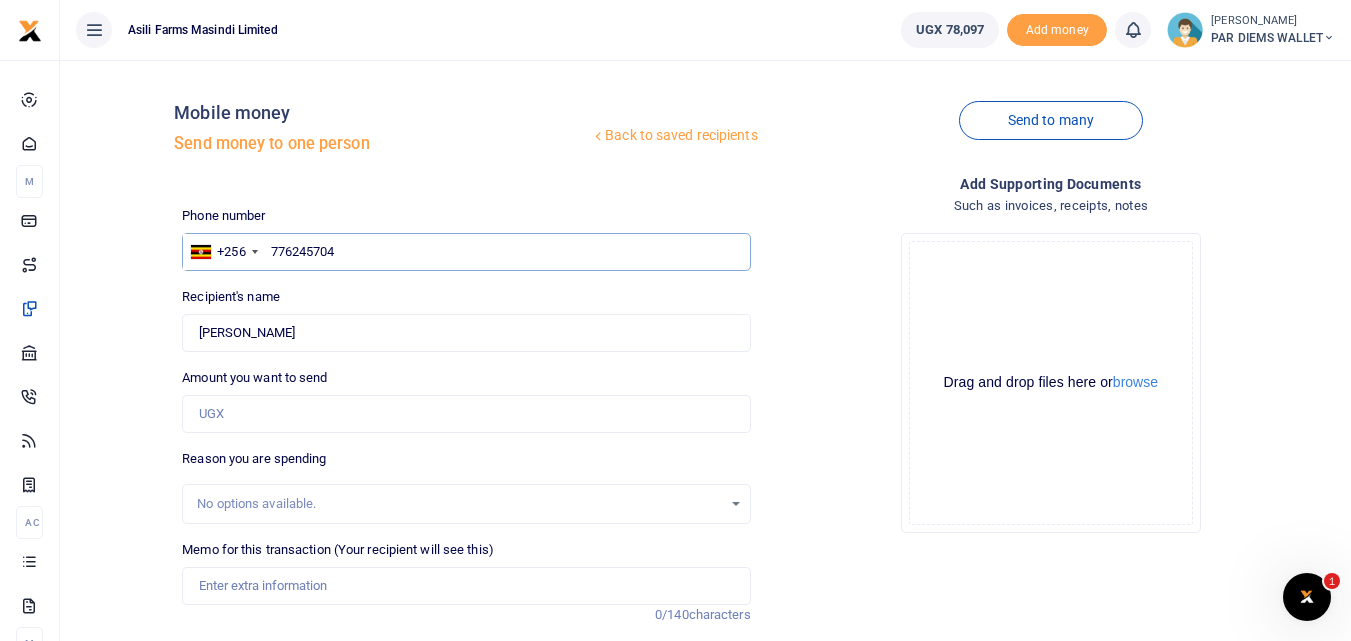 type on "776245704" 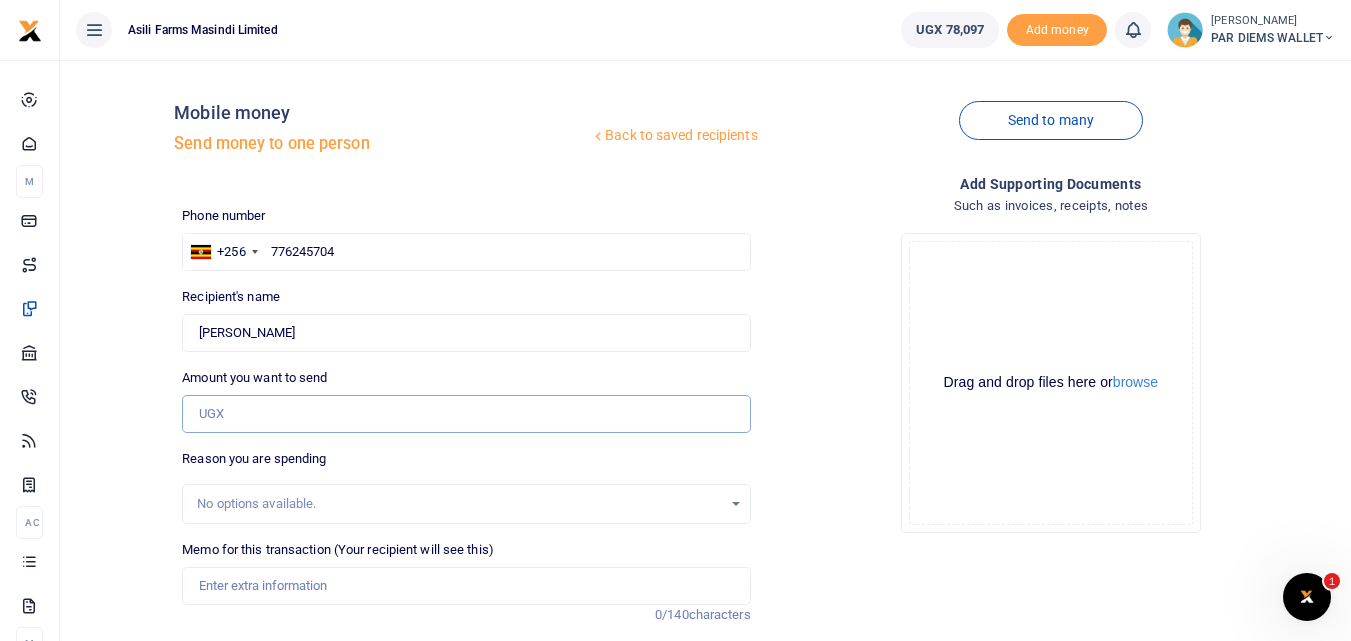 click on "Amount you want to send" at bounding box center [466, 414] 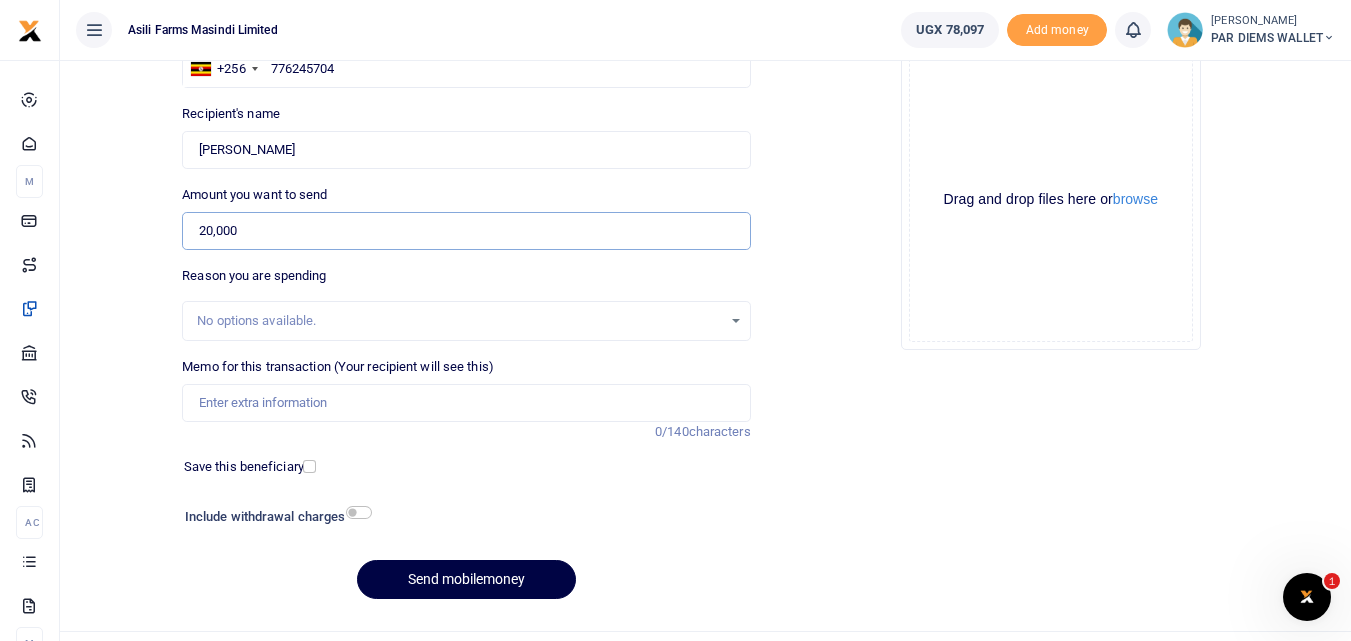 scroll, scrollTop: 195, scrollLeft: 0, axis: vertical 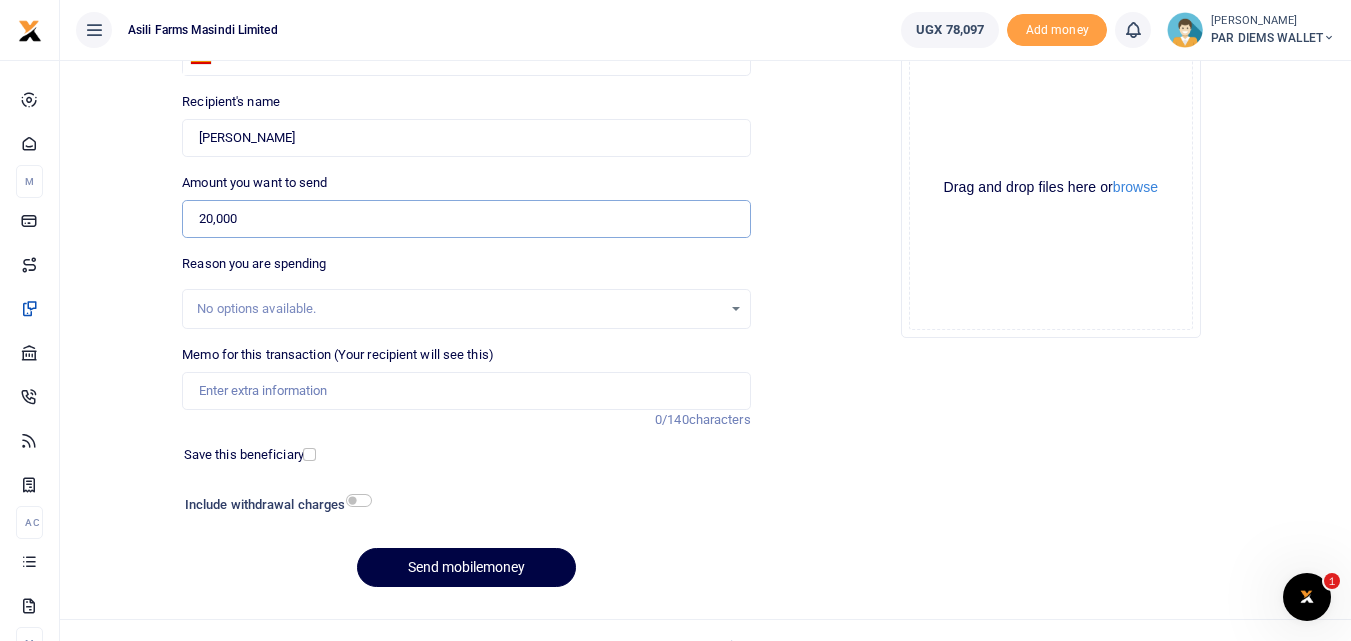 type on "20,000" 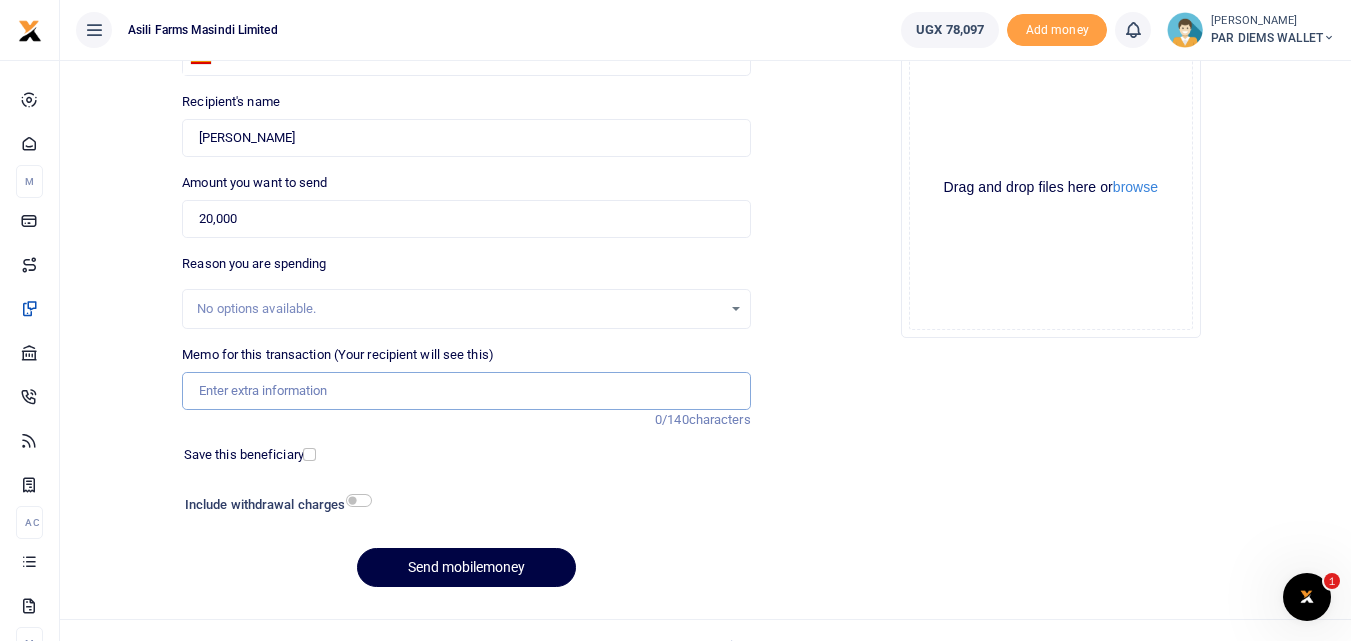 click on "Memo for this transaction (Your recipient will see this)" at bounding box center (466, 391) 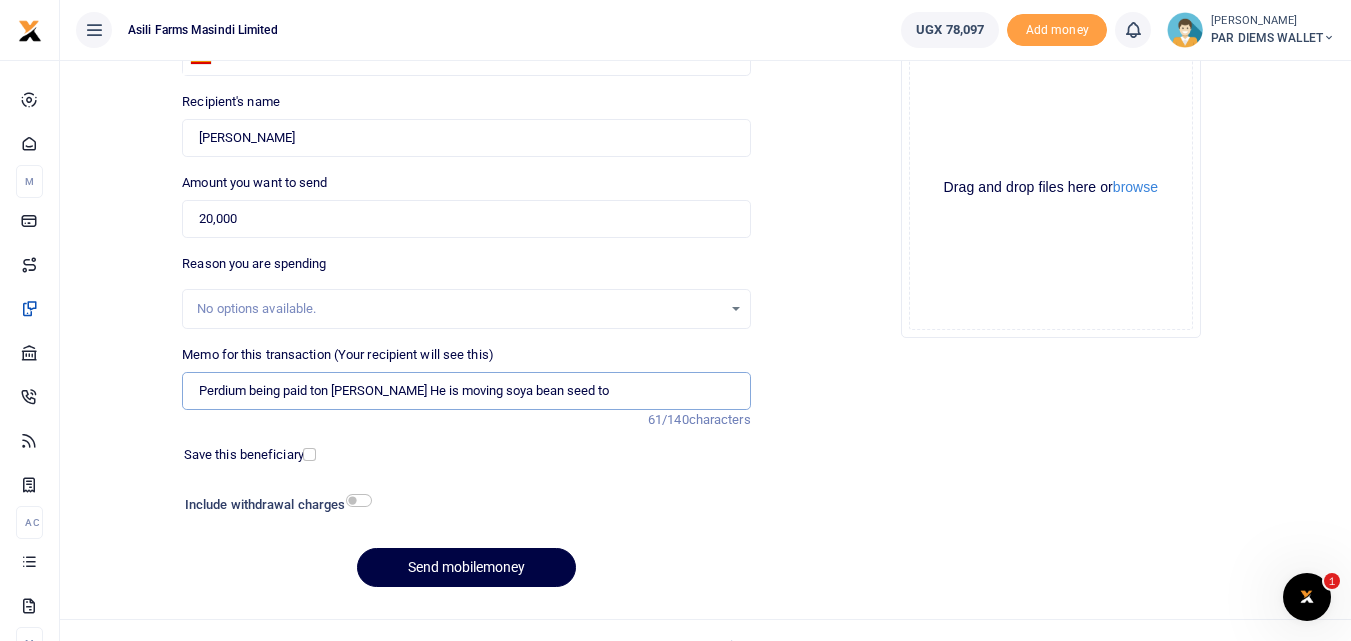 click on "Perdium being paid ton Robert He is moving soya bean seed to" at bounding box center (466, 391) 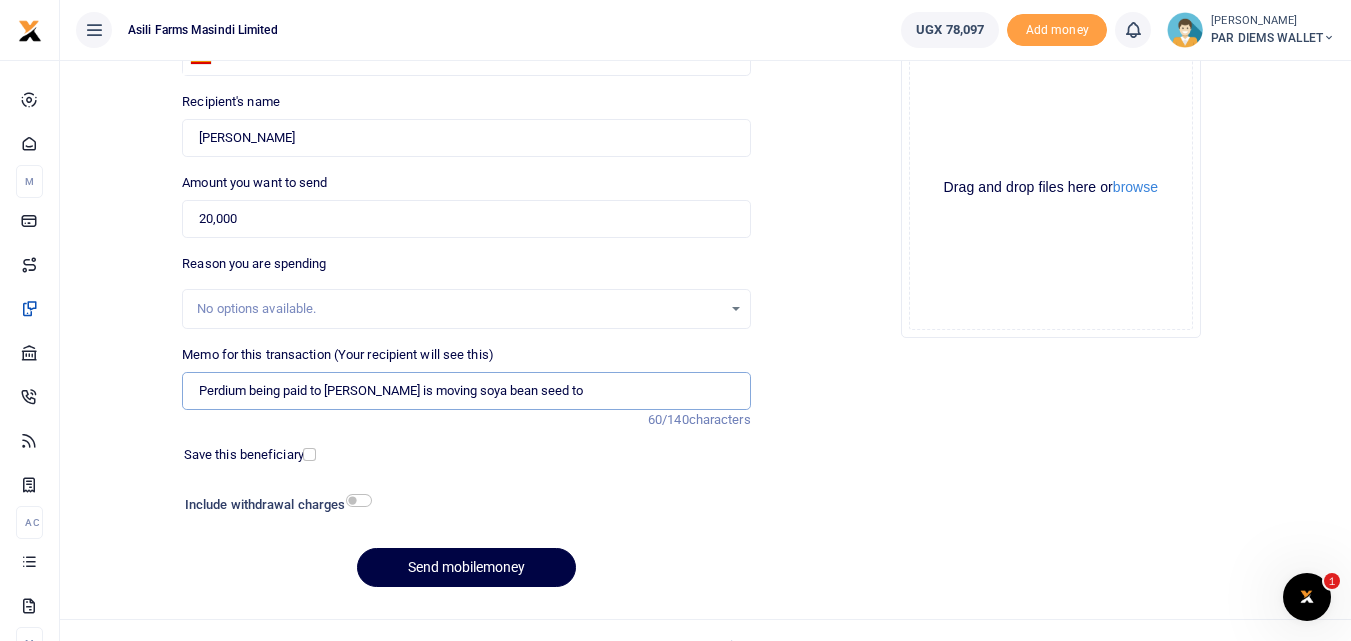 click on "Perdium being paid to Robert He is moving soya bean seed to" at bounding box center [466, 391] 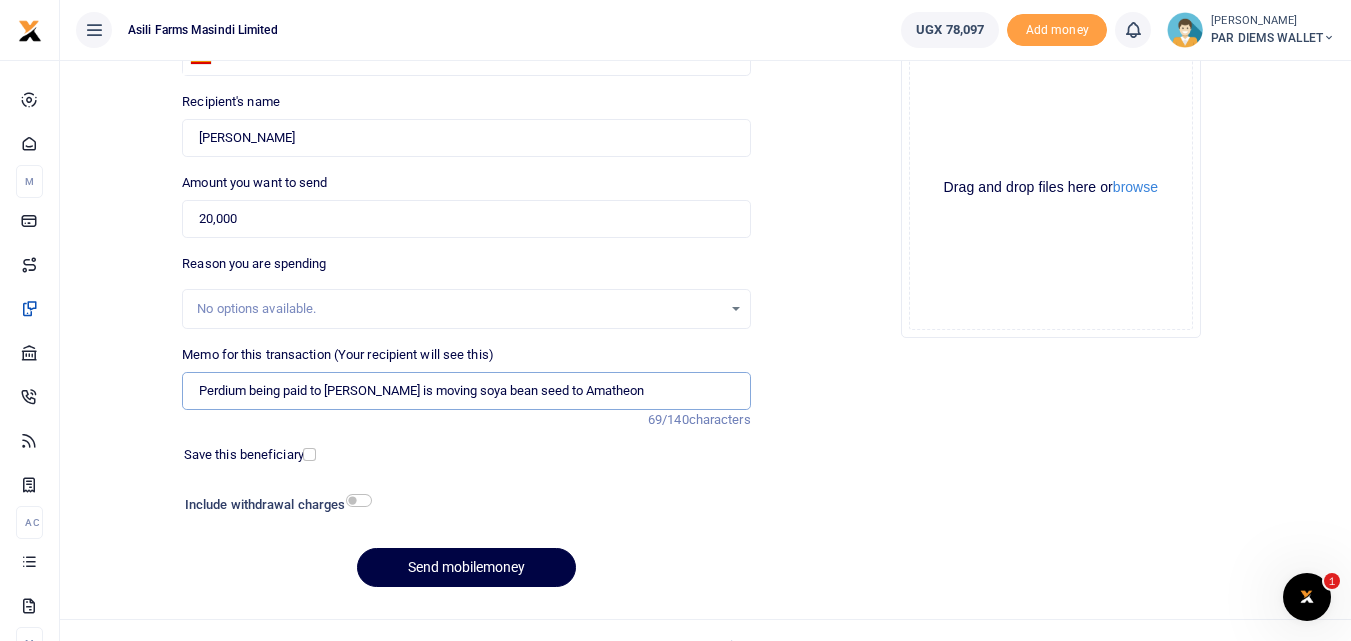 type on "Perdium being paid to Robert He is moving soya bean seed to Amatheon" 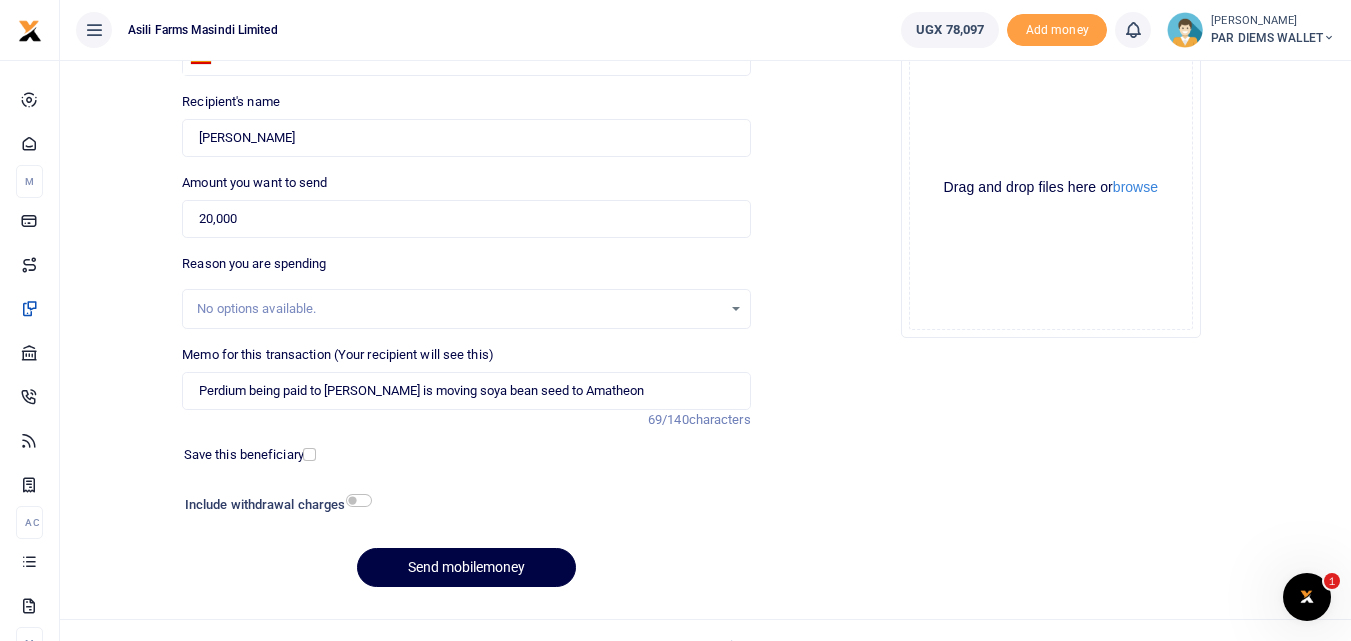 click on "Drag and drop files here or  browse Powered by  Uppy" 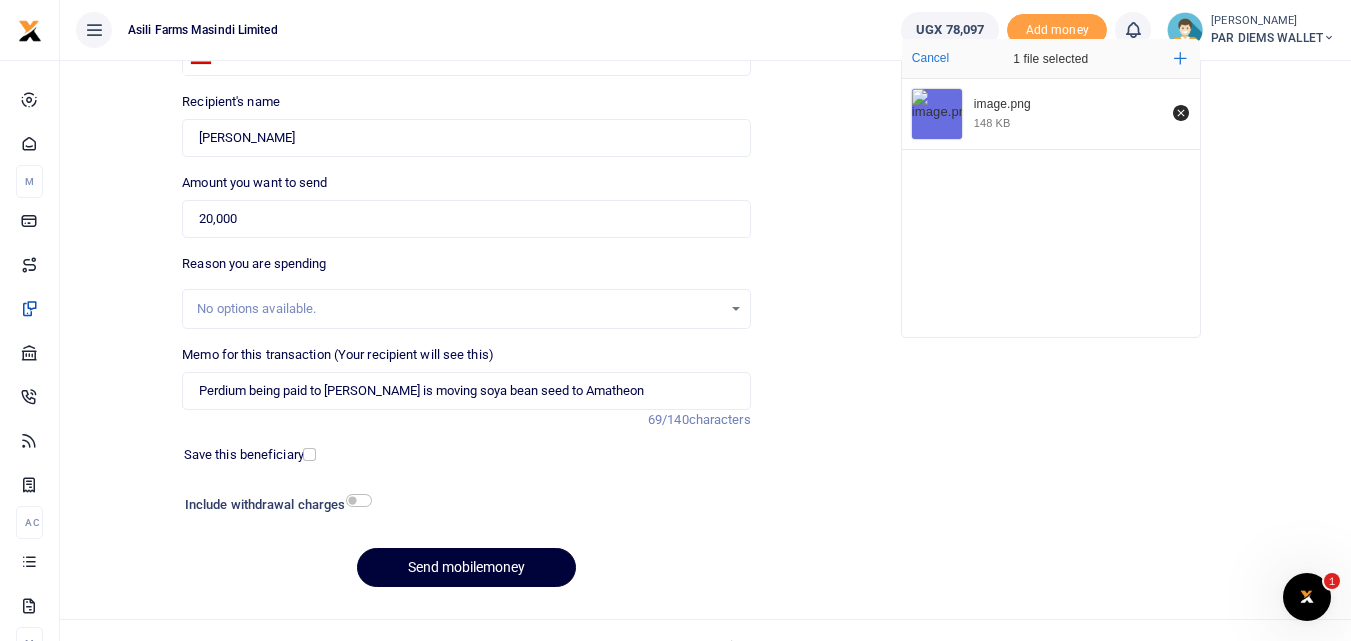 click on "Send mobilemoney" at bounding box center [466, 567] 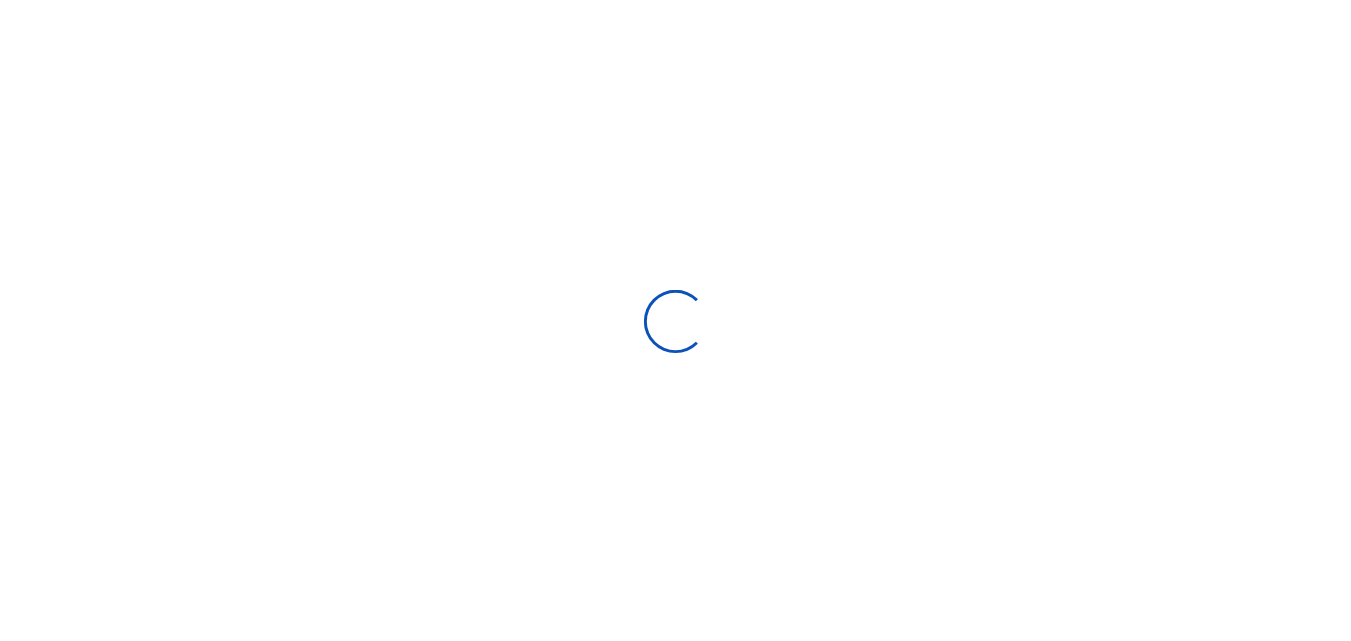 scroll, scrollTop: 195, scrollLeft: 0, axis: vertical 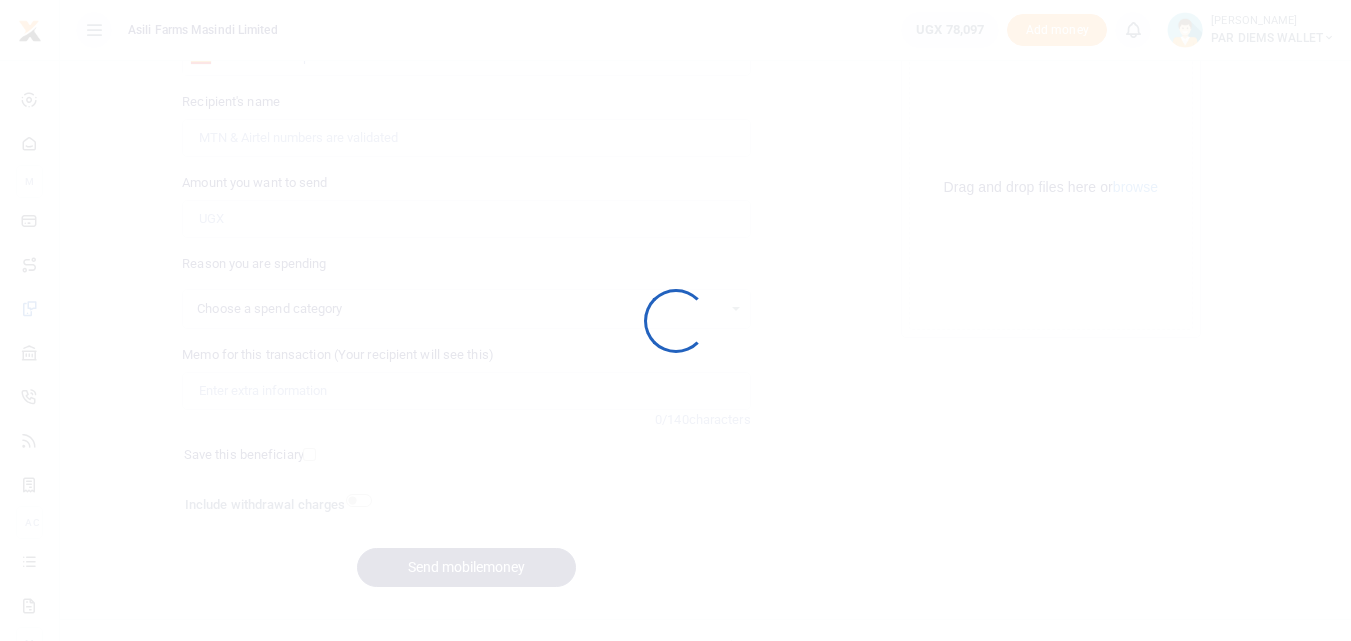 select 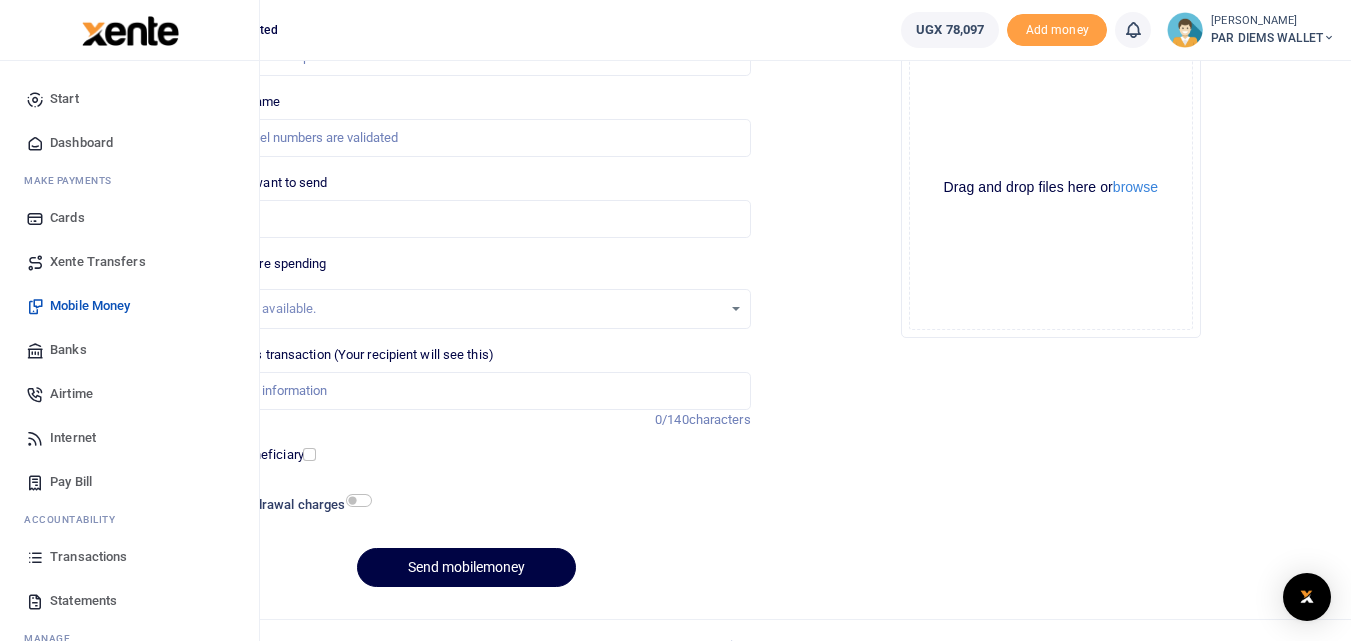 click at bounding box center [35, 557] 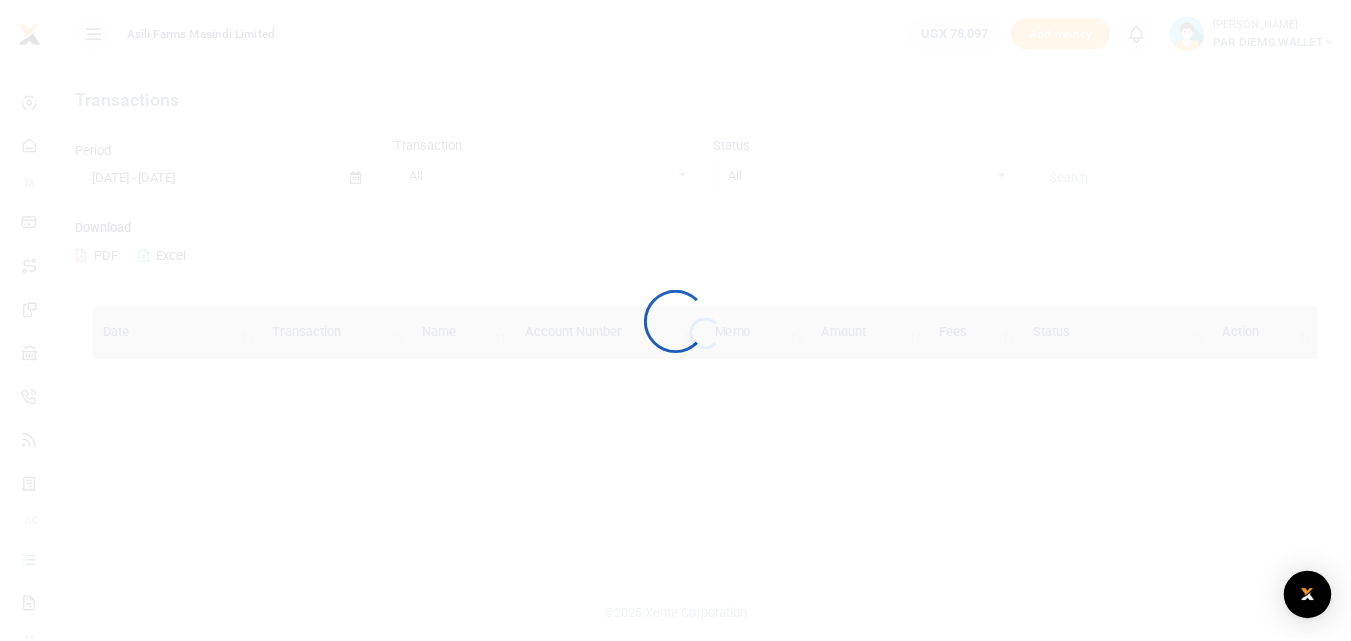 scroll, scrollTop: 0, scrollLeft: 0, axis: both 